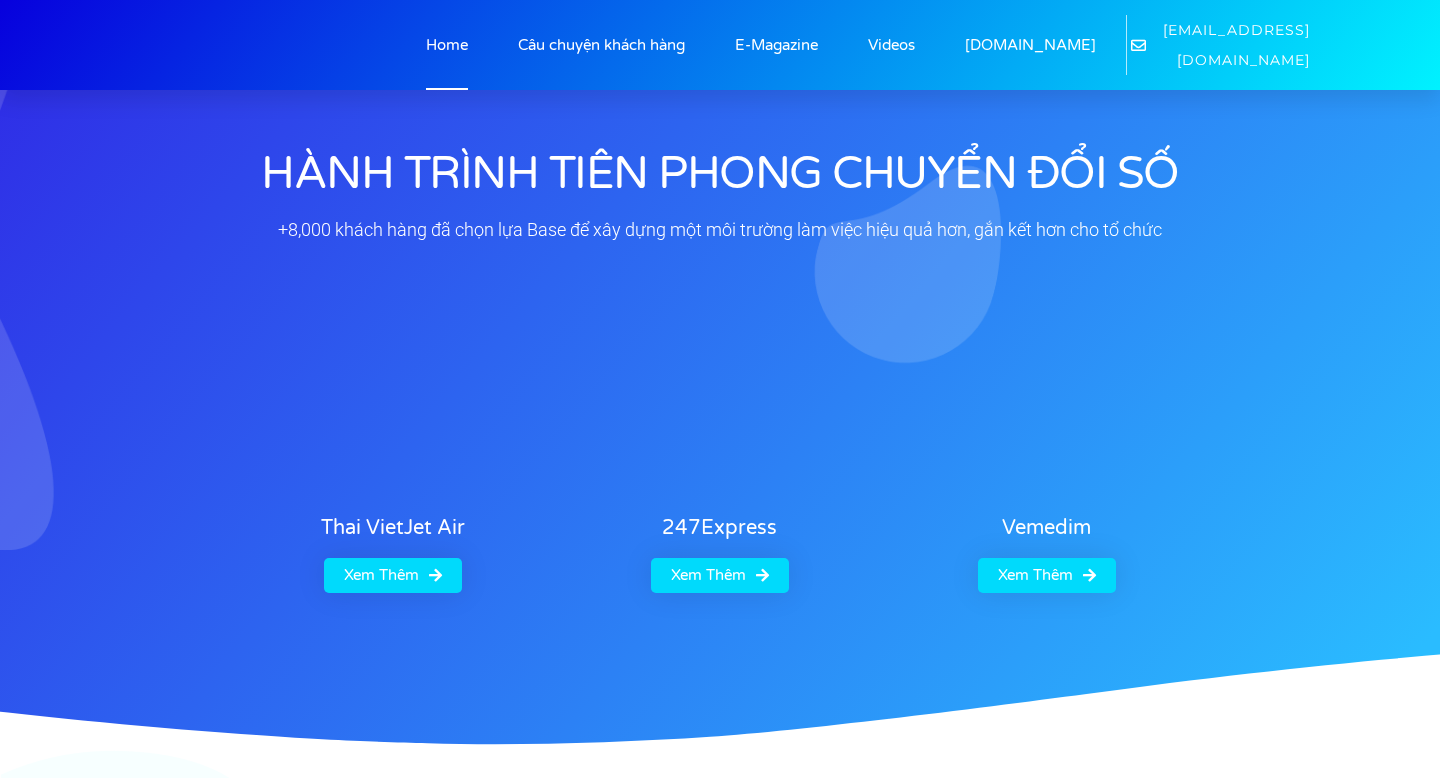 scroll, scrollTop: 0, scrollLeft: 0, axis: both 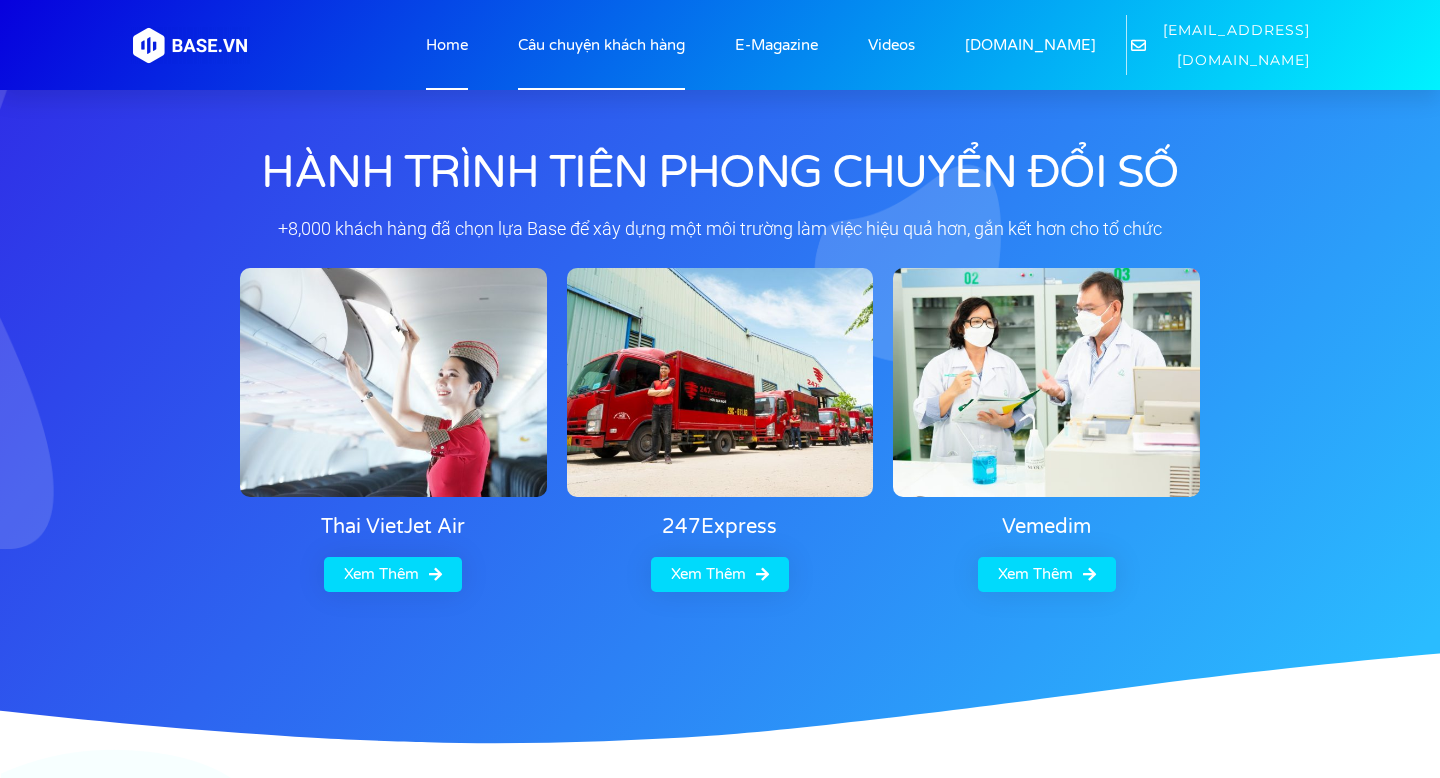 click on "Câu chuyện khách hàng" 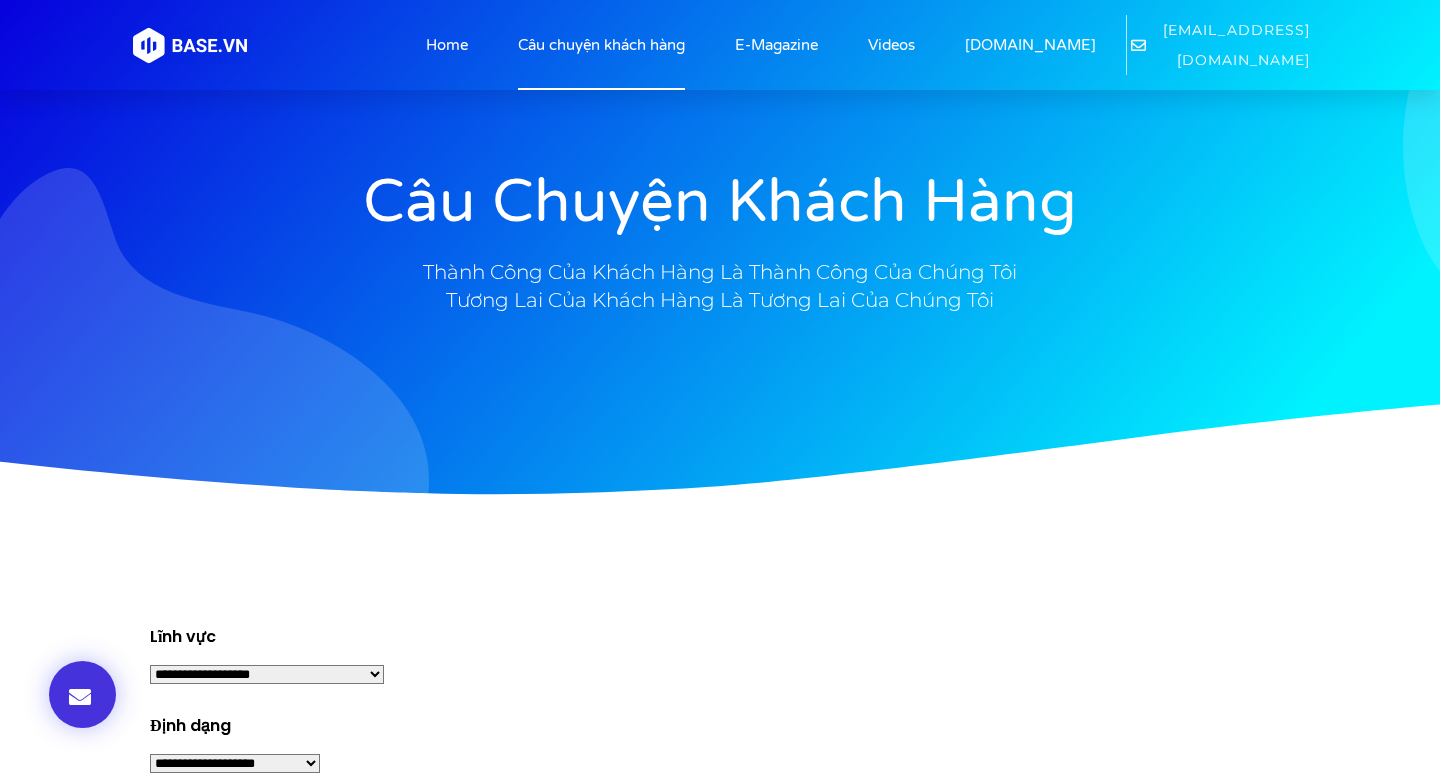 scroll, scrollTop: 0, scrollLeft: 0, axis: both 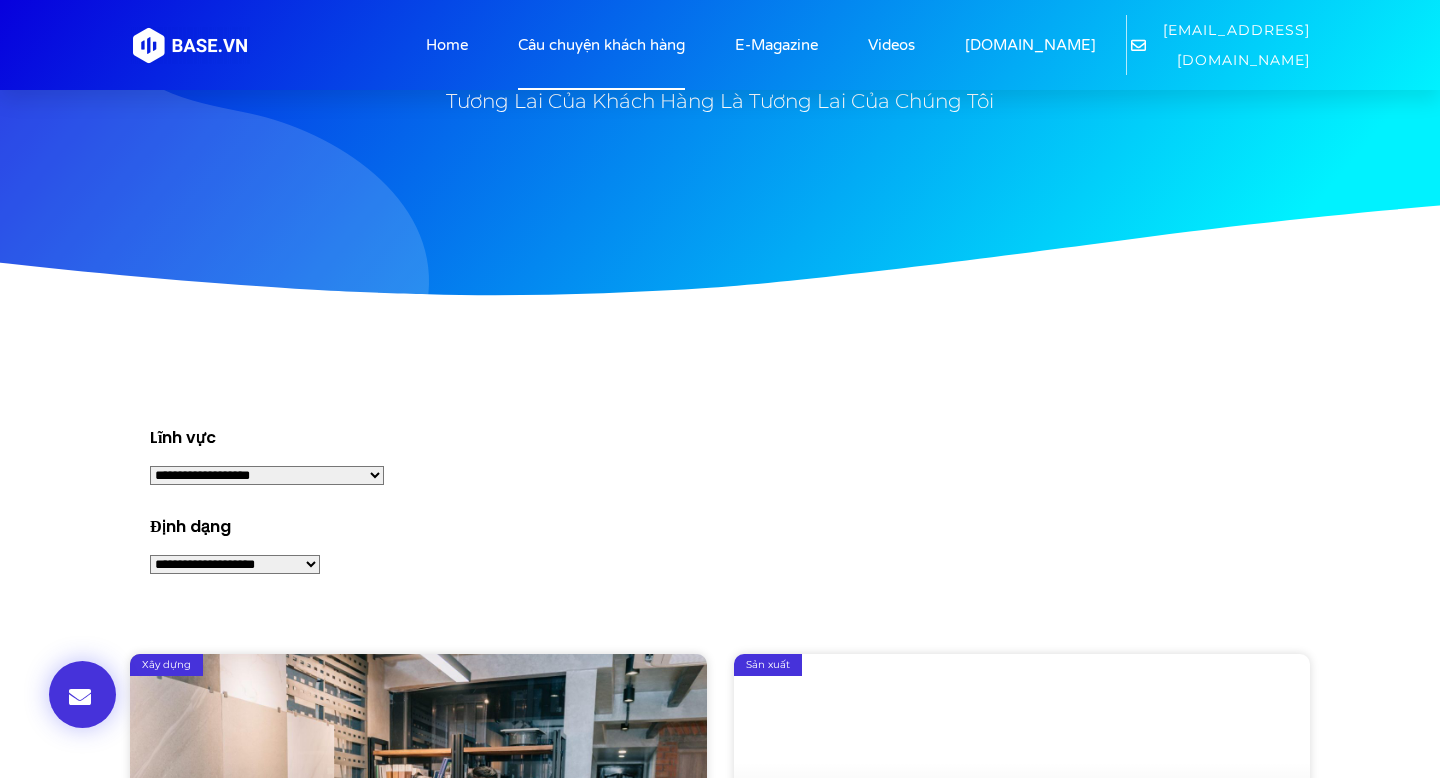 click on "**********" at bounding box center (267, 475) 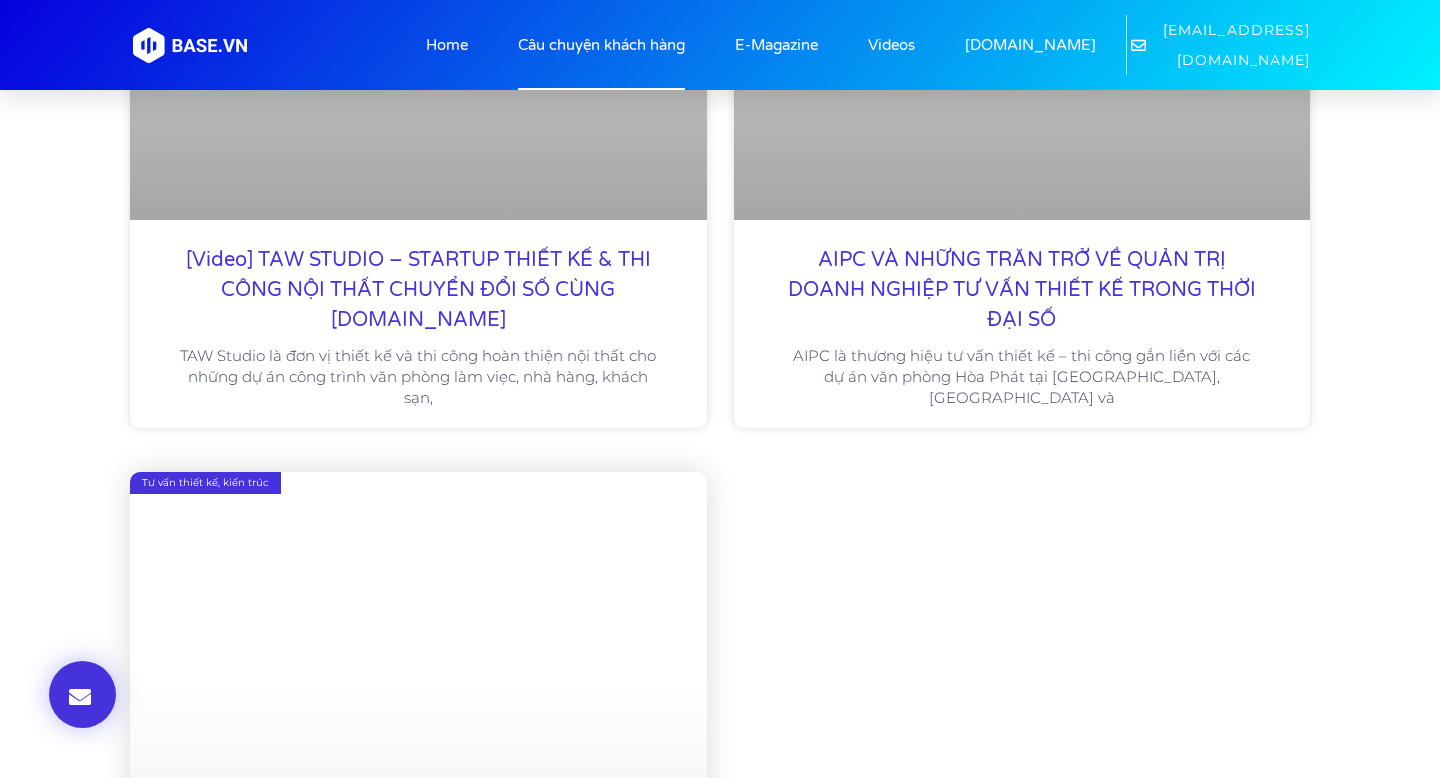 scroll, scrollTop: 2550, scrollLeft: 0, axis: vertical 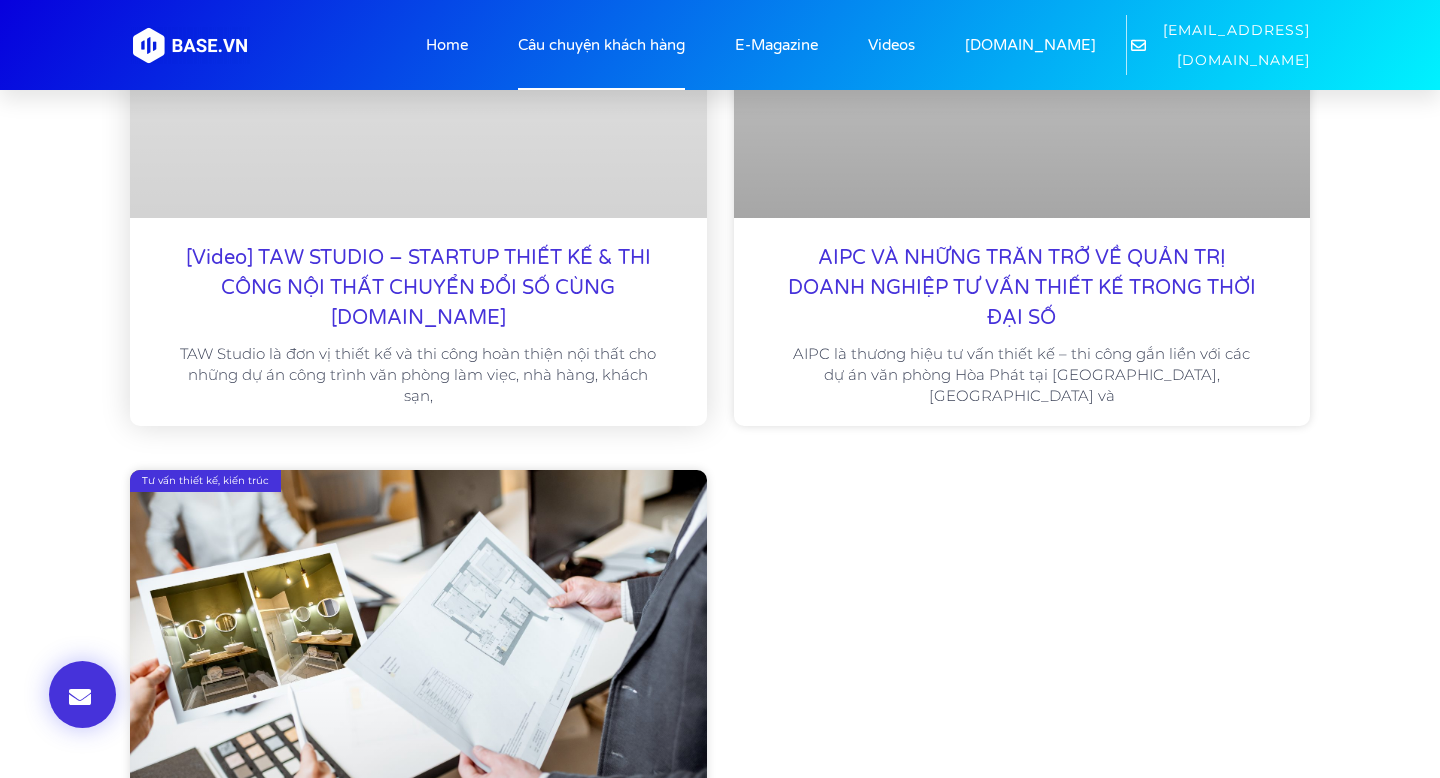 click on "[Video] TAW STUDIO – STARTUP THIẾT KẾ & THI CÔNG NỘI THẤT CHUYỂN ĐỔI SỐ CÙNG BASE.VN" at bounding box center [418, 288] 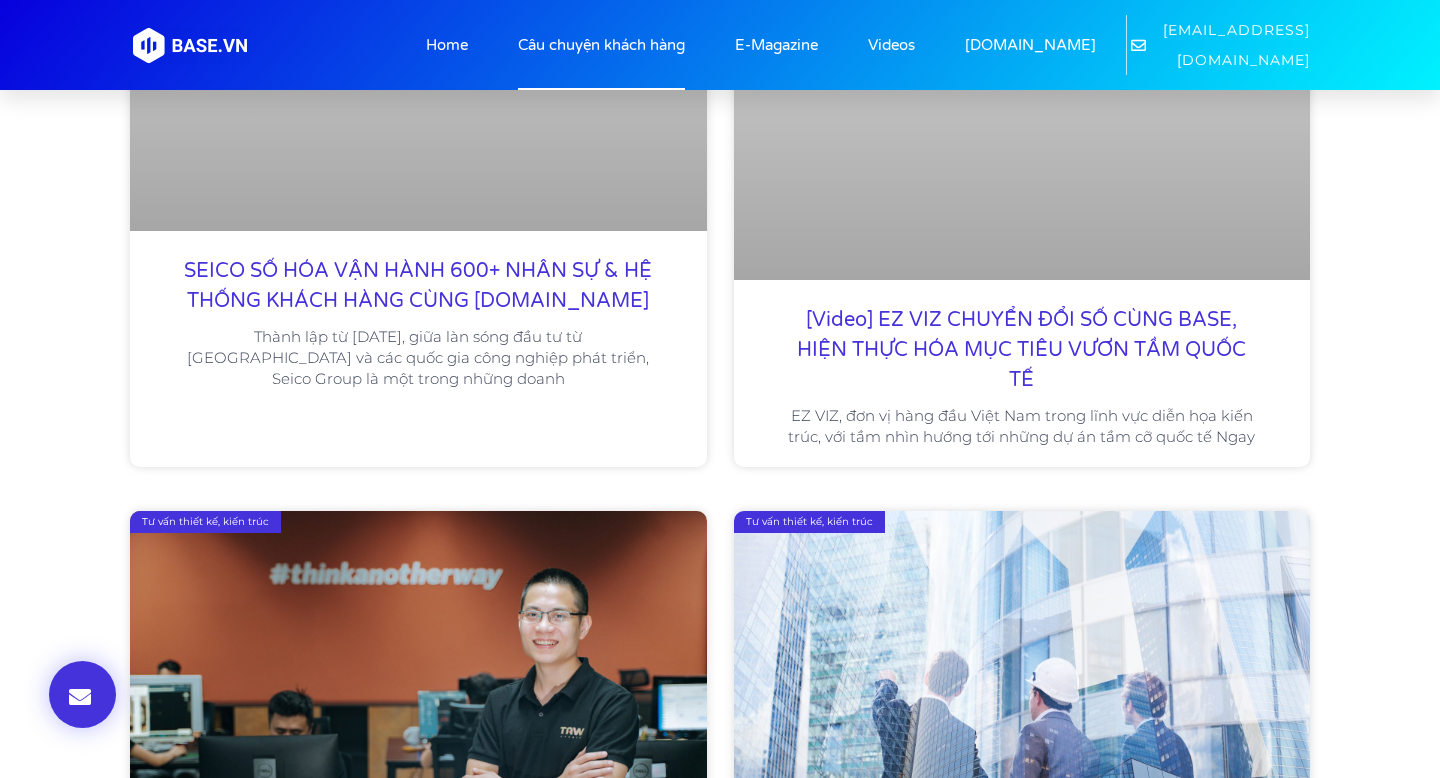 scroll, scrollTop: 1434, scrollLeft: 0, axis: vertical 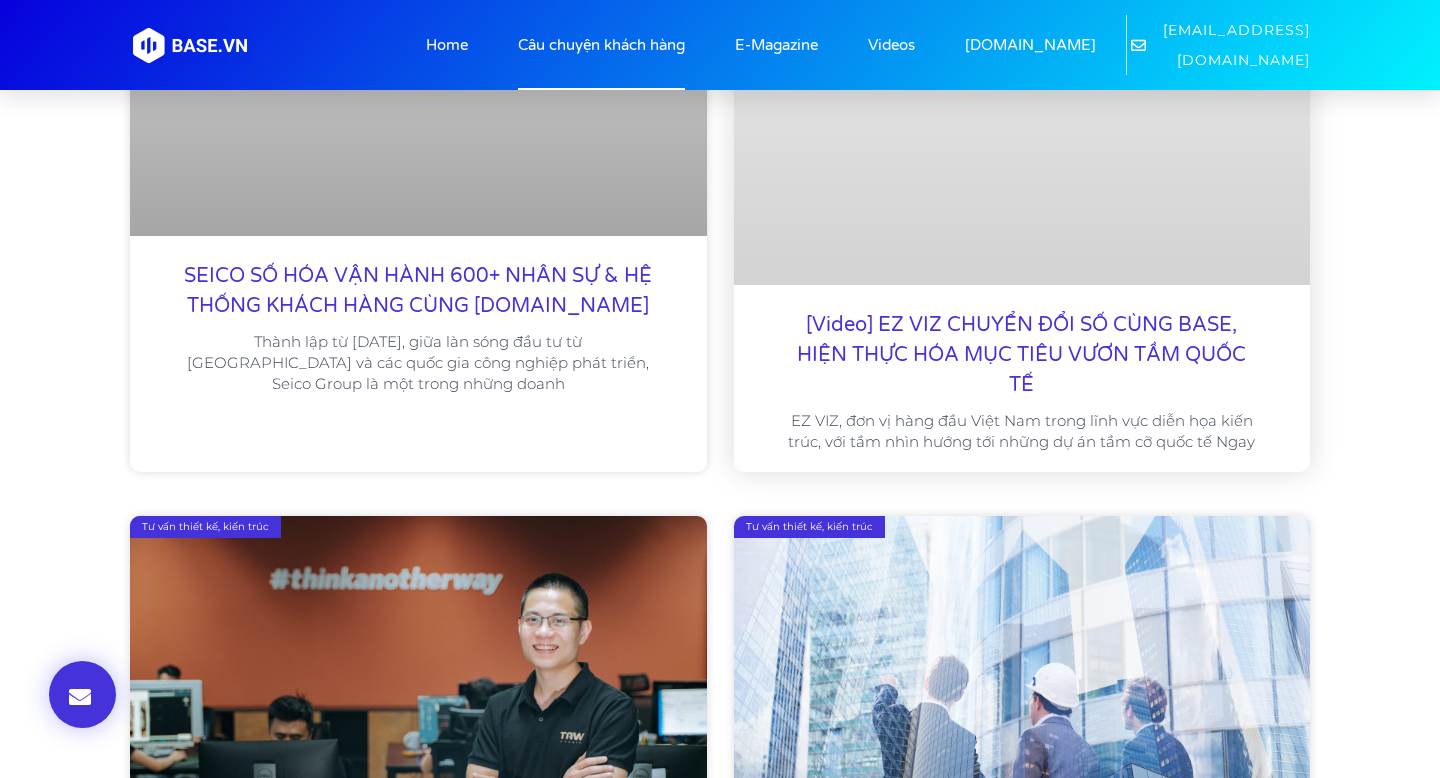 click on "[Video] EZ VIZ CHUYỂN ĐỔI SỐ CÙNG BASE, HIỆN THỰC HÓA MỤC TIÊU VƯƠN TẦM QUỐC TẾ" at bounding box center (1021, 355) 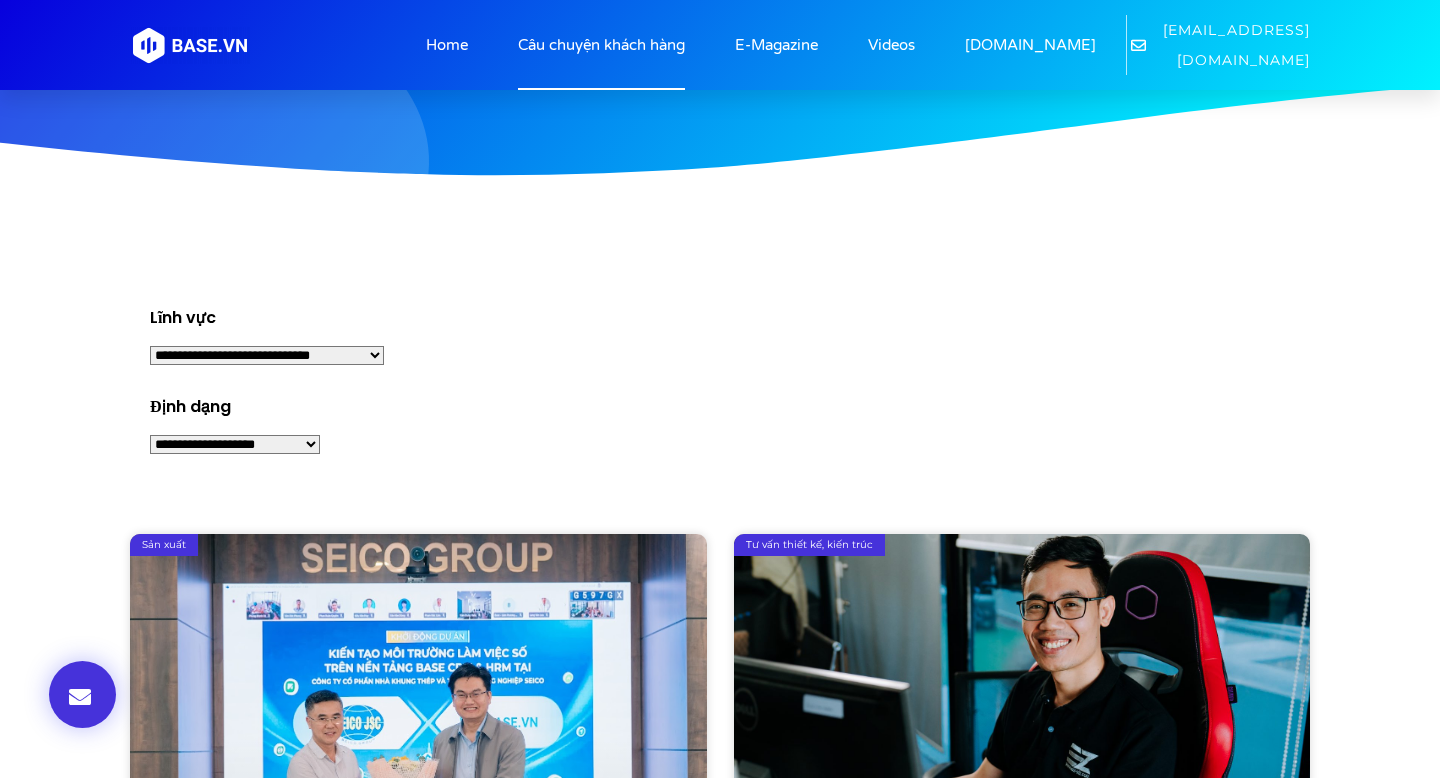 scroll, scrollTop: 314, scrollLeft: 0, axis: vertical 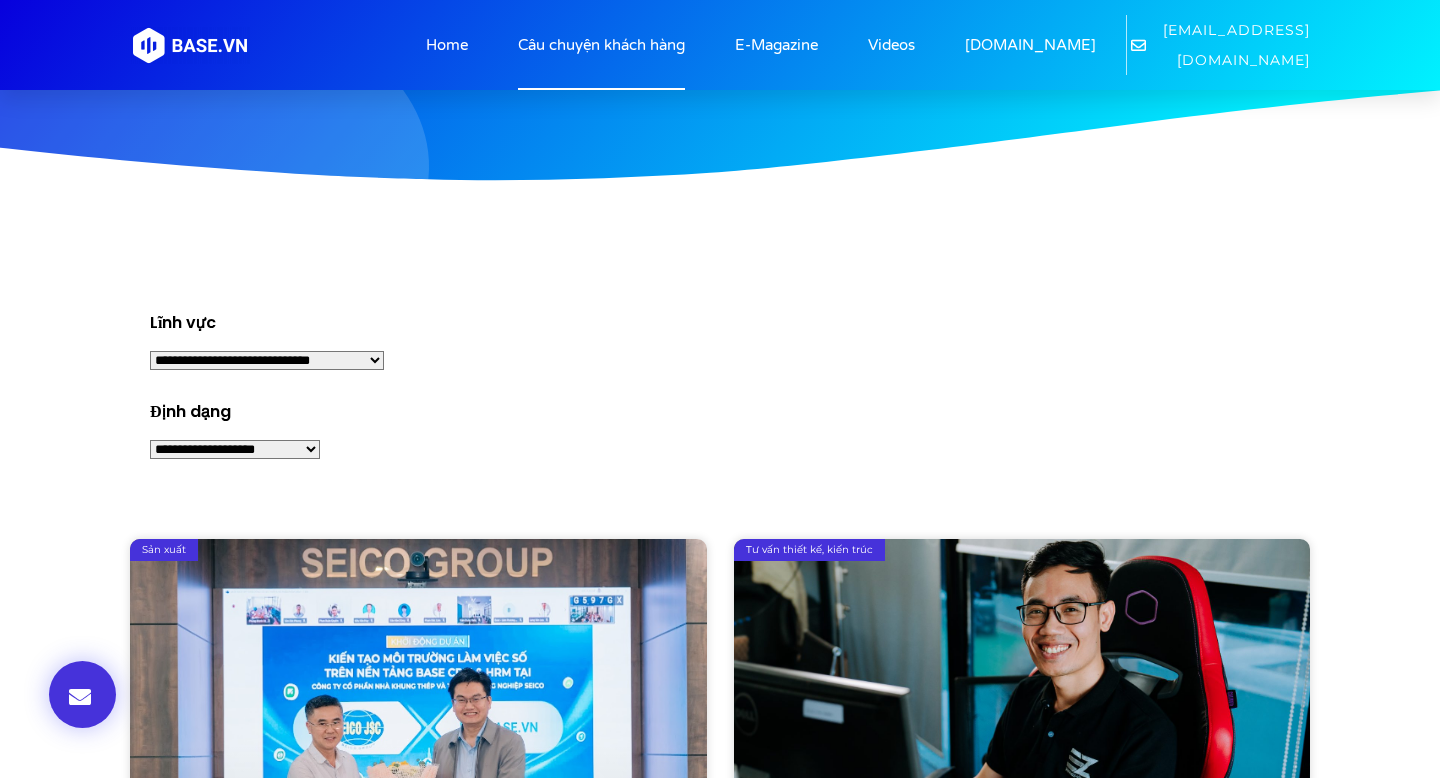 click on "**********" at bounding box center (267, 360) 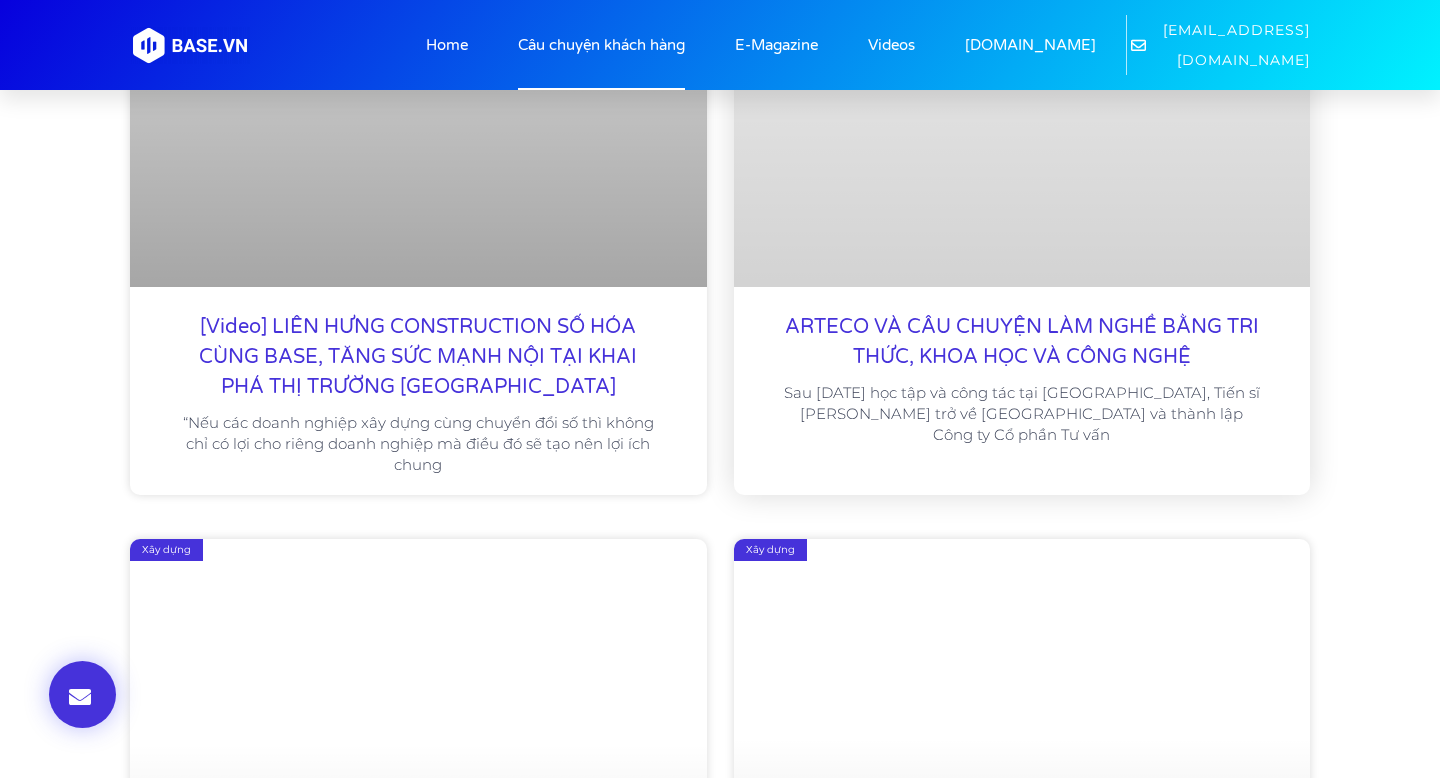 scroll, scrollTop: 3506, scrollLeft: 0, axis: vertical 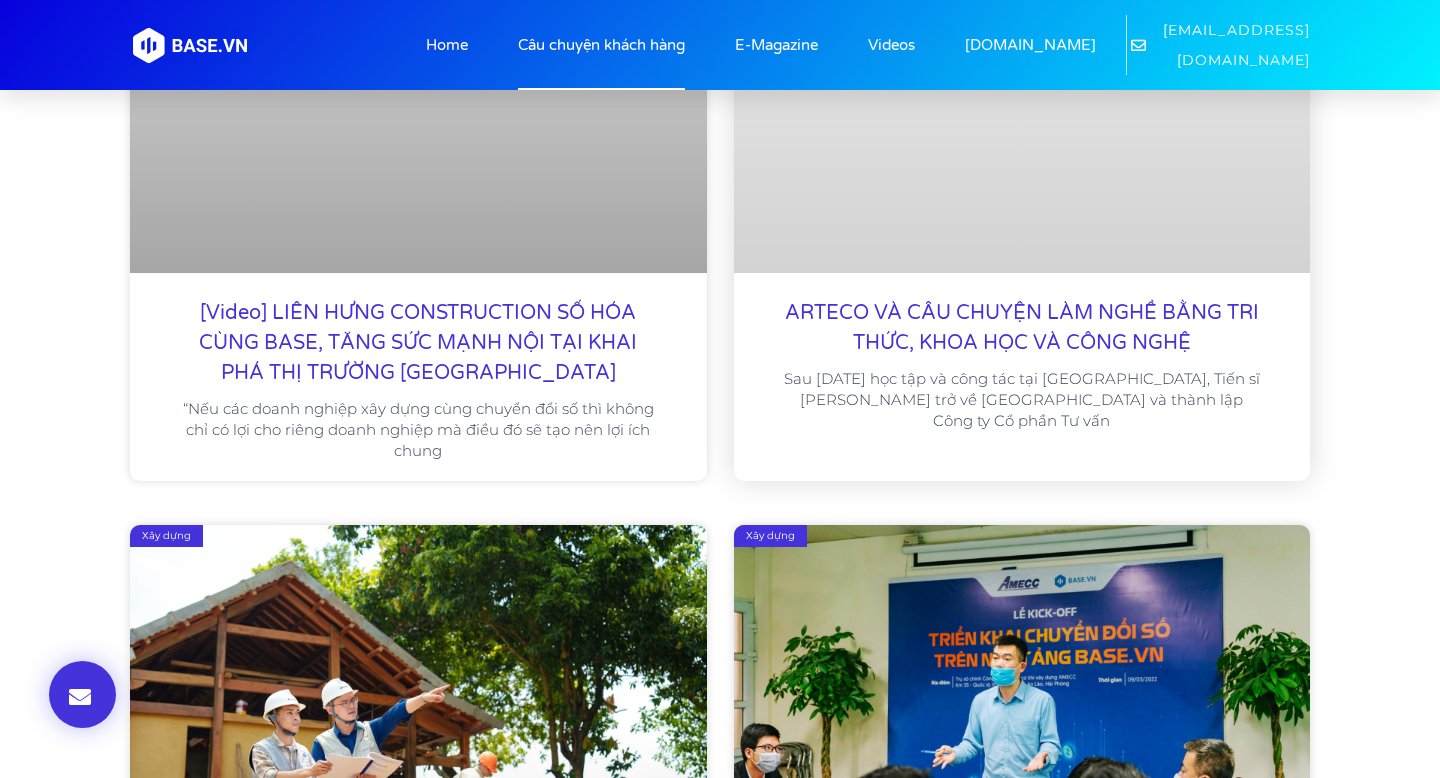 click on "ARTECO VÀ CÂU CHUYỆN LÀM NGHỀ BẰNG TRI THỨC, KHOA HỌC VÀ CÔNG NGHỆ" at bounding box center [1022, 328] 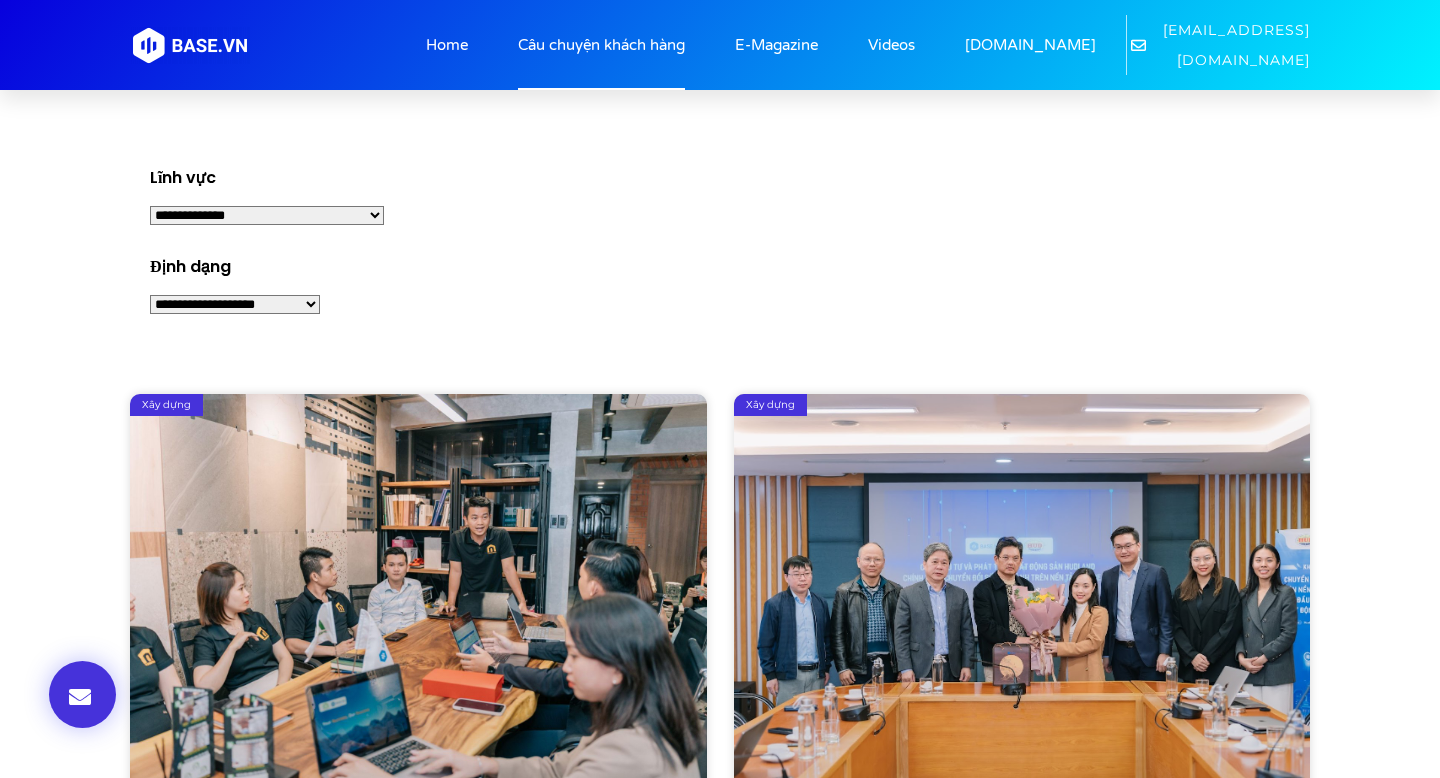 scroll, scrollTop: 456, scrollLeft: 0, axis: vertical 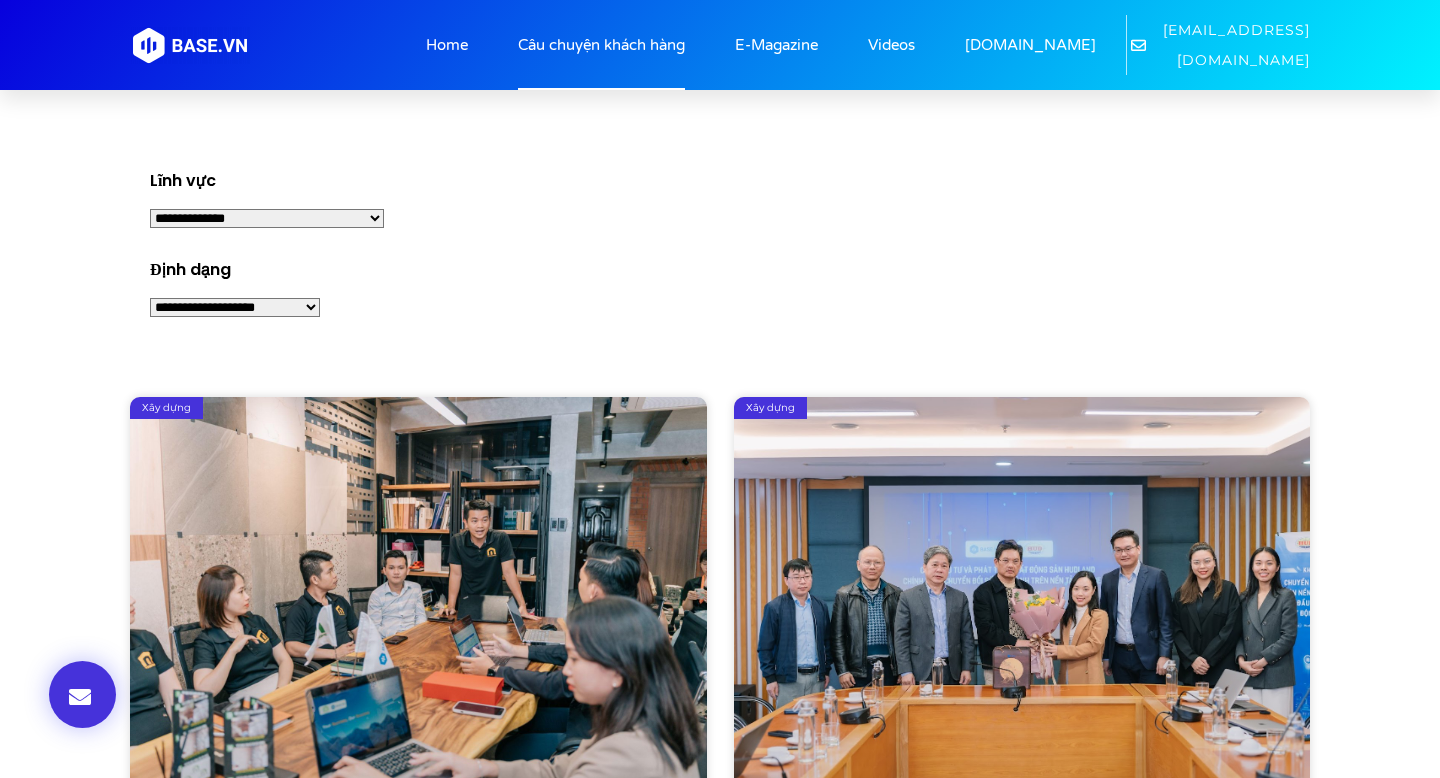 click on "**********" at bounding box center (267, 218) 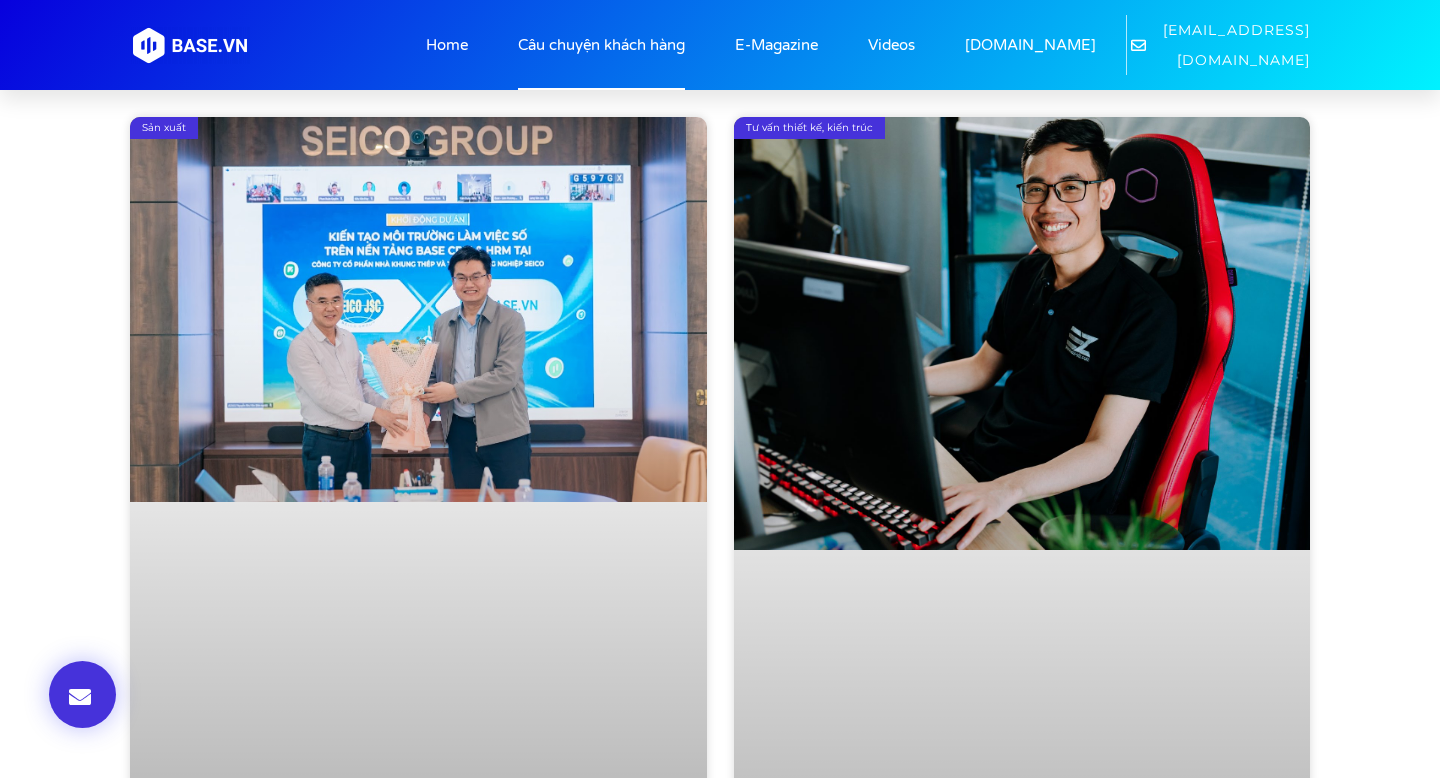 scroll, scrollTop: 734, scrollLeft: 0, axis: vertical 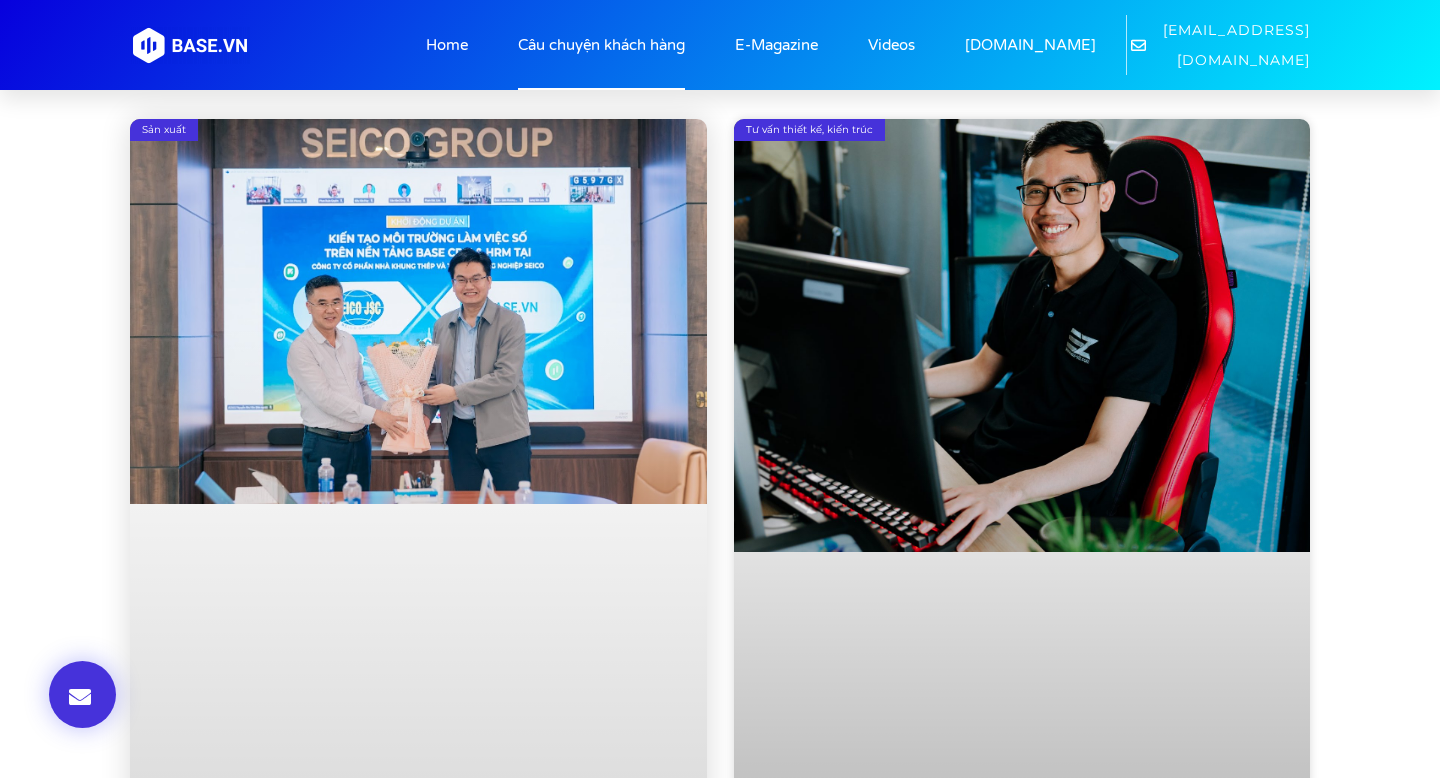 click at bounding box center (418, 527) 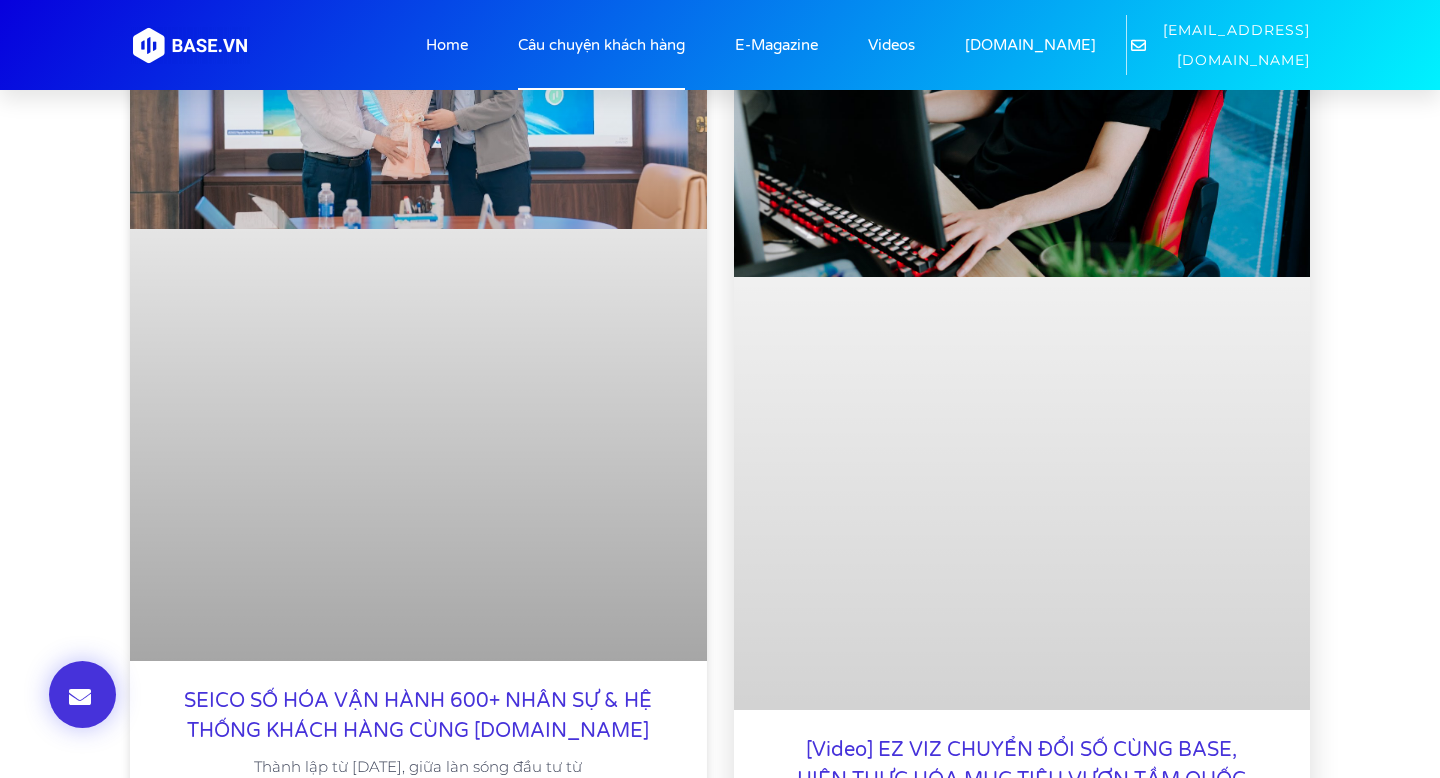 scroll, scrollTop: 1022, scrollLeft: 0, axis: vertical 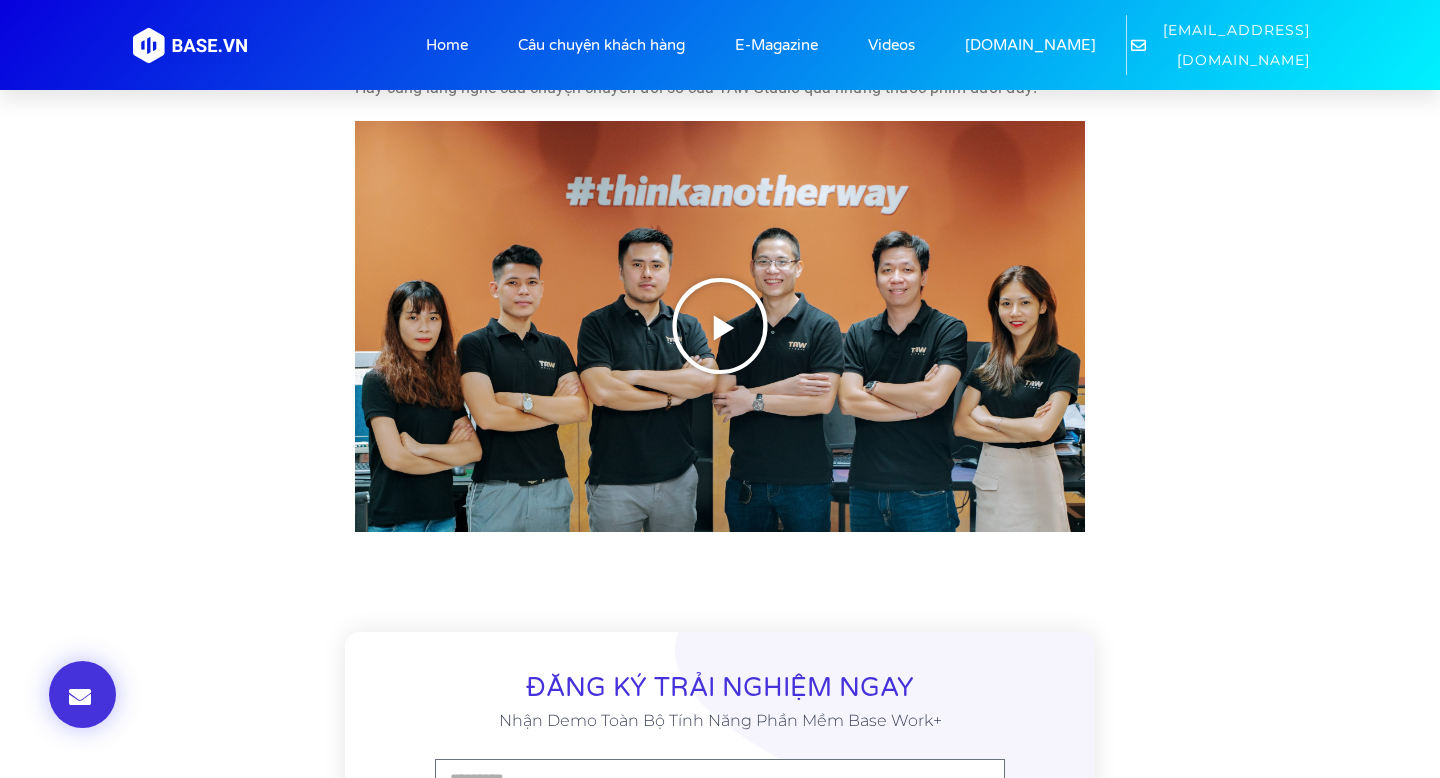 click at bounding box center (720, 326) 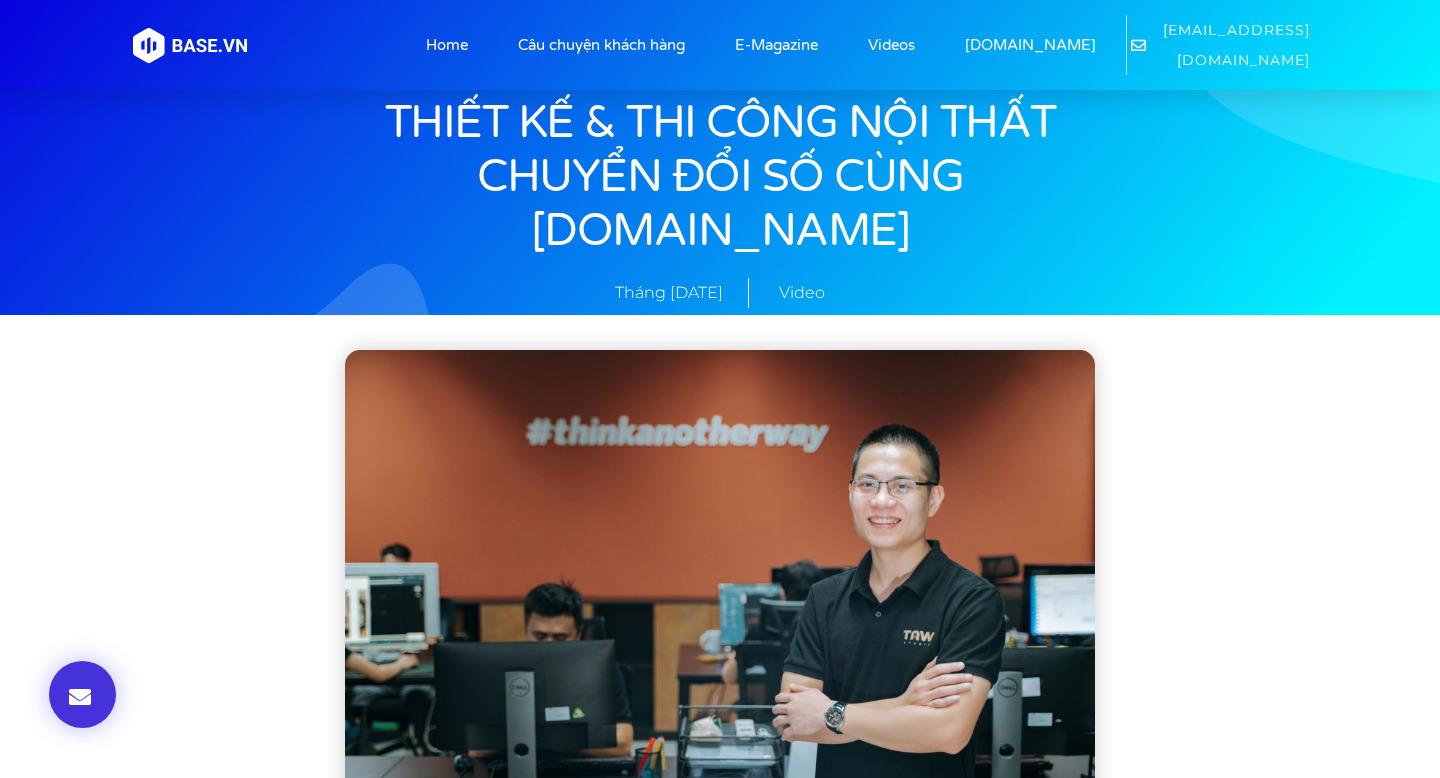 scroll, scrollTop: 0, scrollLeft: 0, axis: both 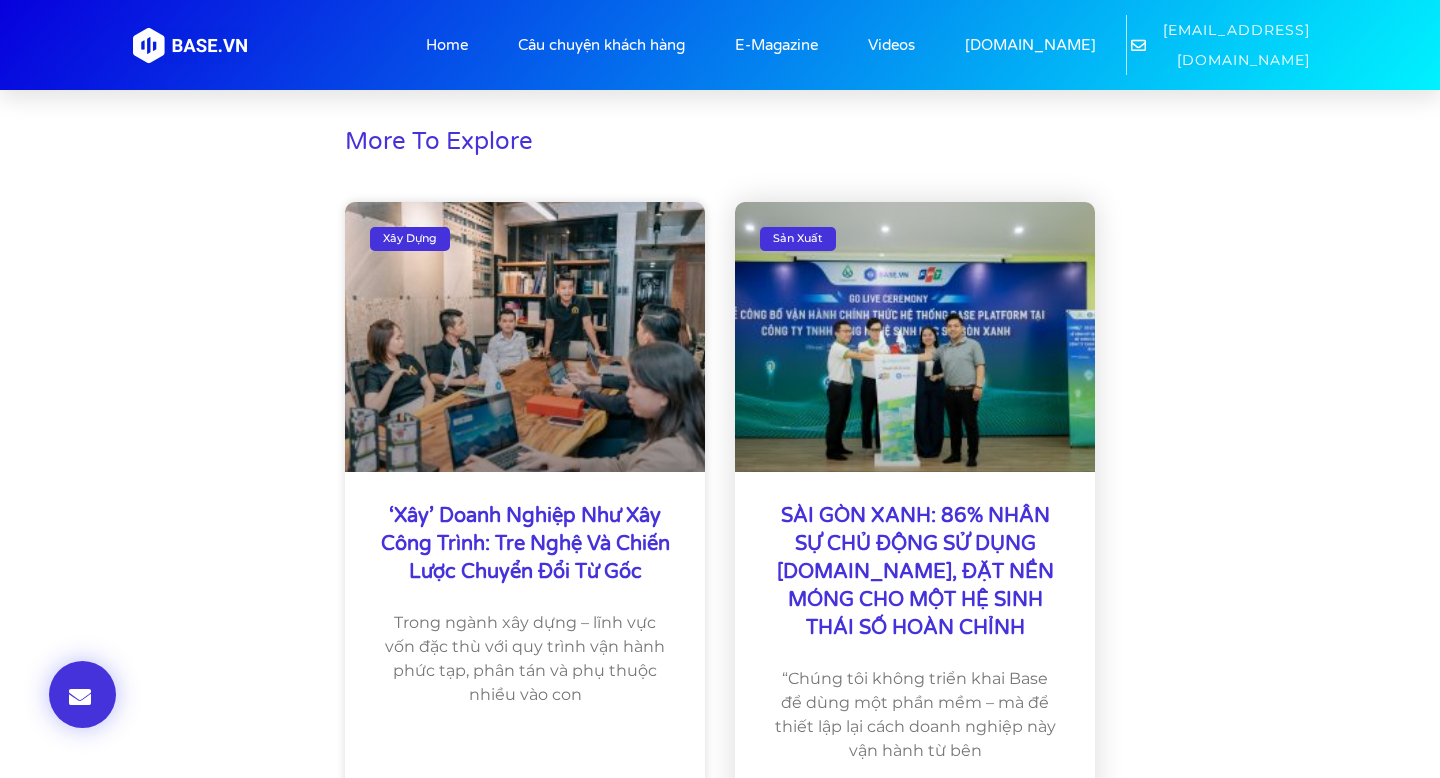 click on "SÀI GÒN XANH: 86% NHÂN SỰ CHỦ ĐỘNG SỬ DỤNG [DOMAIN_NAME], ĐẶT NỀN MÓNG CHO MỘT HỆ SINH THÁI SỐ HOÀN CHỈNH" at bounding box center (915, 572) 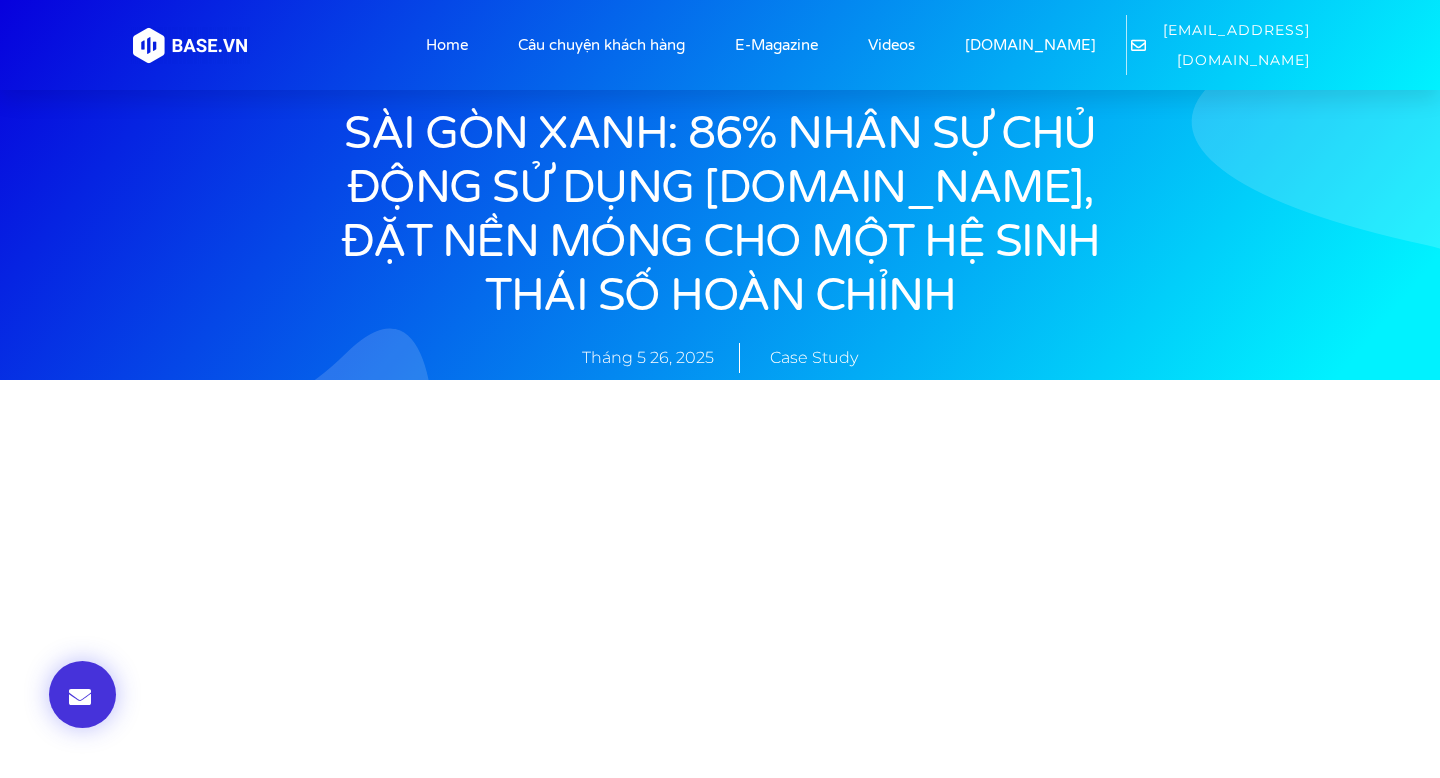 scroll, scrollTop: 0, scrollLeft: 0, axis: both 